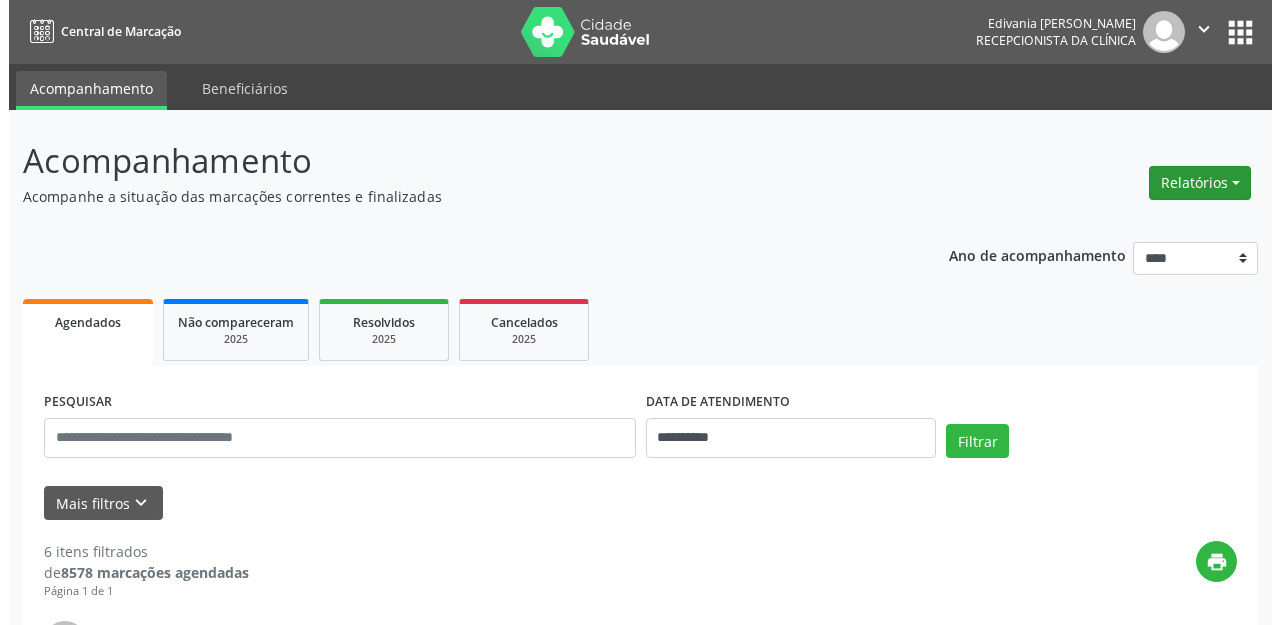scroll, scrollTop: 0, scrollLeft: 0, axis: both 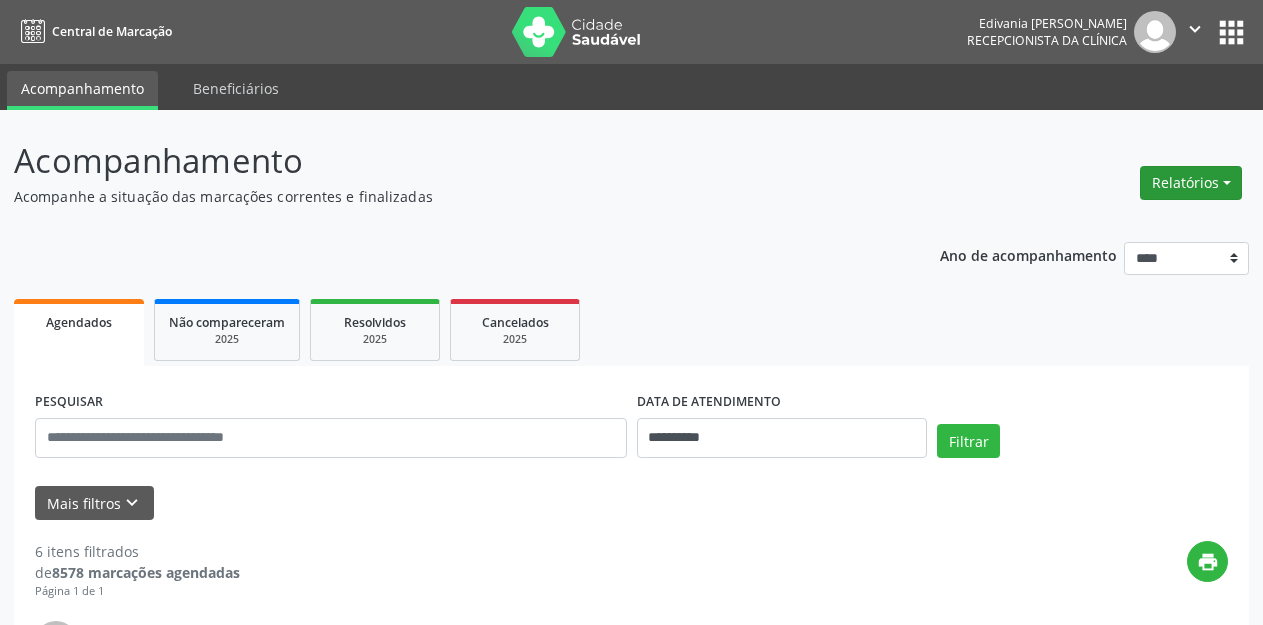click on "Relatórios" at bounding box center [1191, 183] 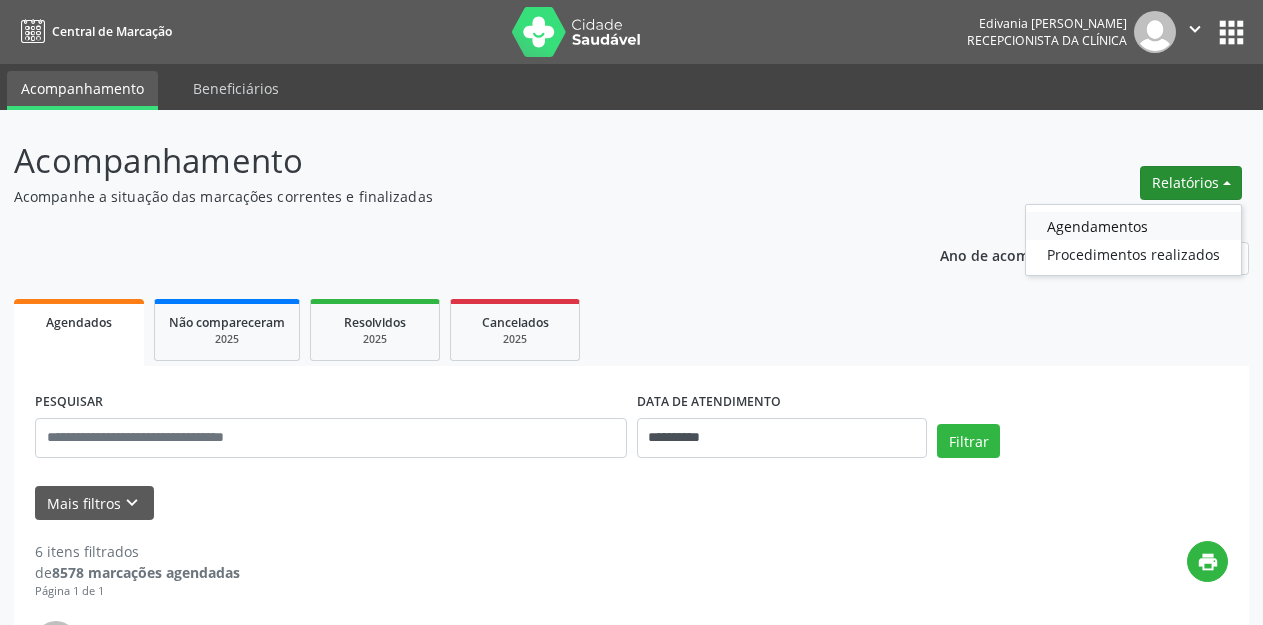 click on "Agendamentos" at bounding box center (1133, 226) 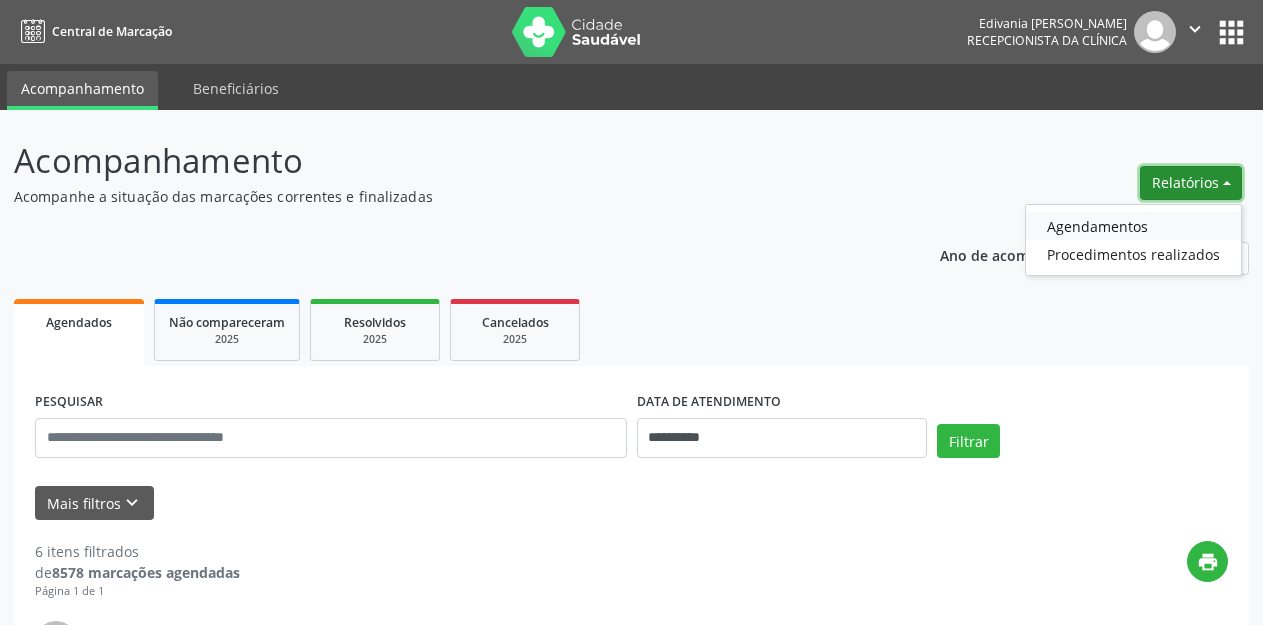 select on "*" 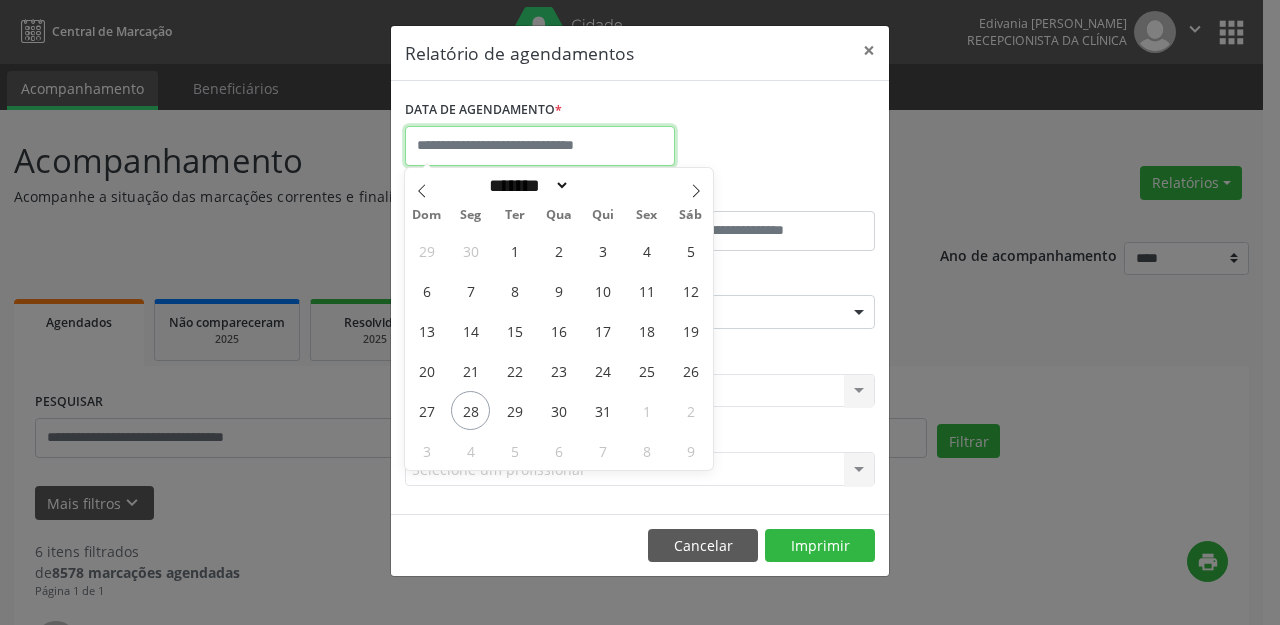 click at bounding box center [540, 146] 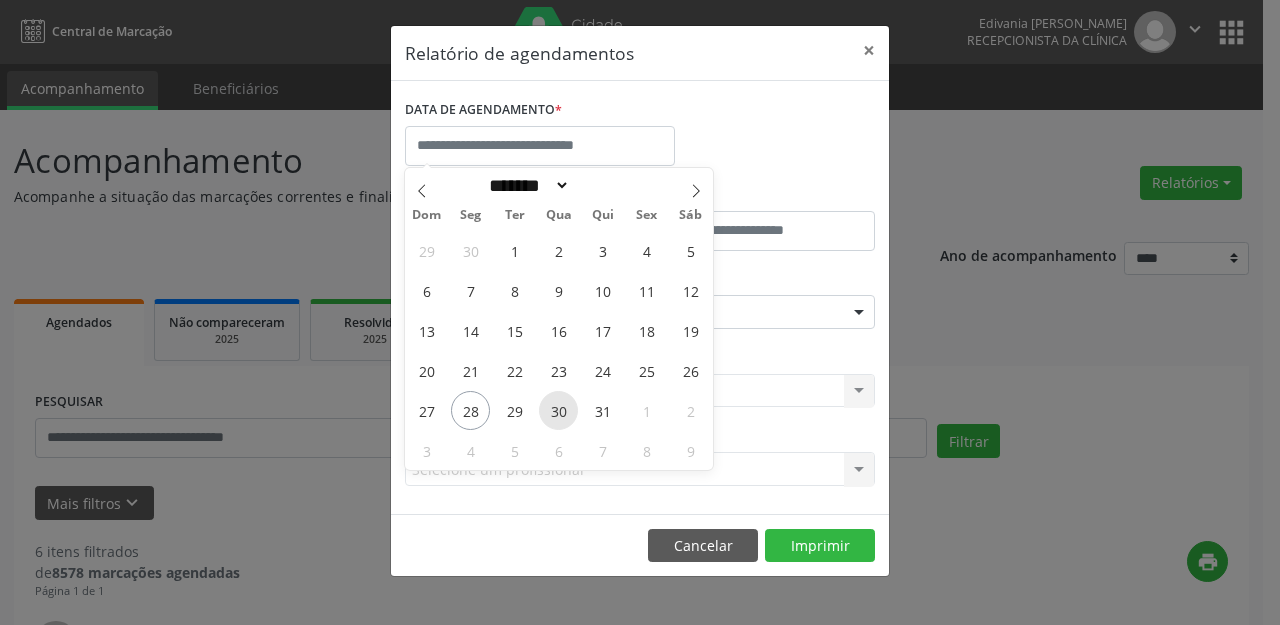 click on "30" at bounding box center [558, 410] 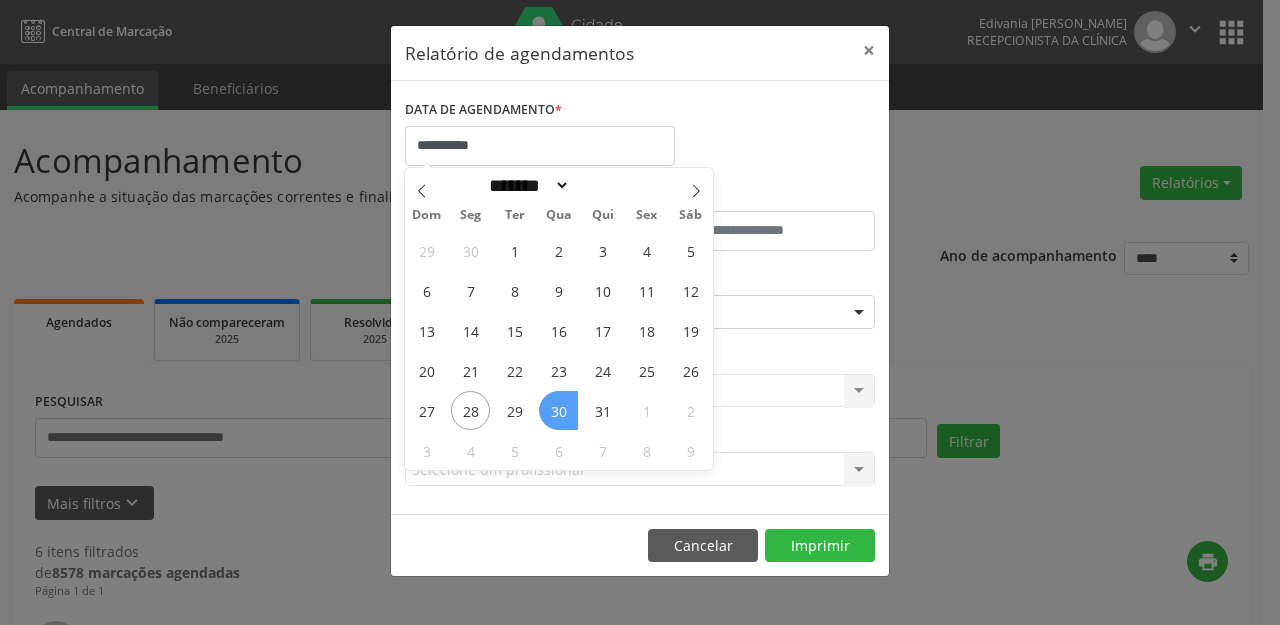 click on "30" at bounding box center [558, 410] 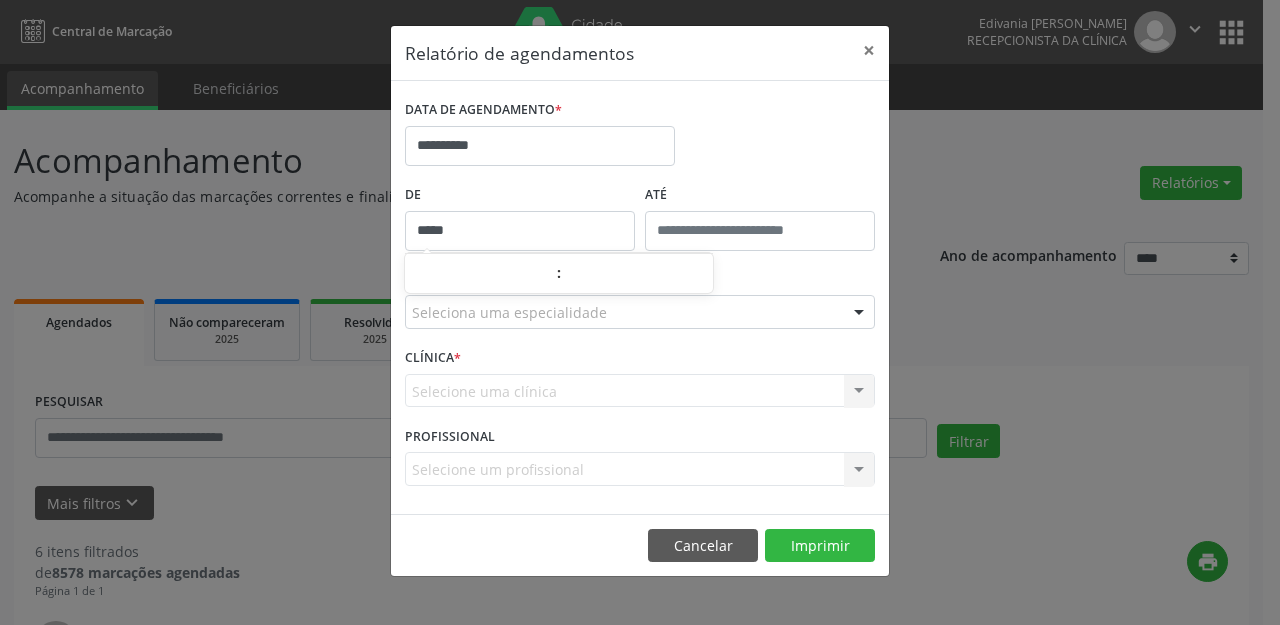 click on "*****" at bounding box center (520, 231) 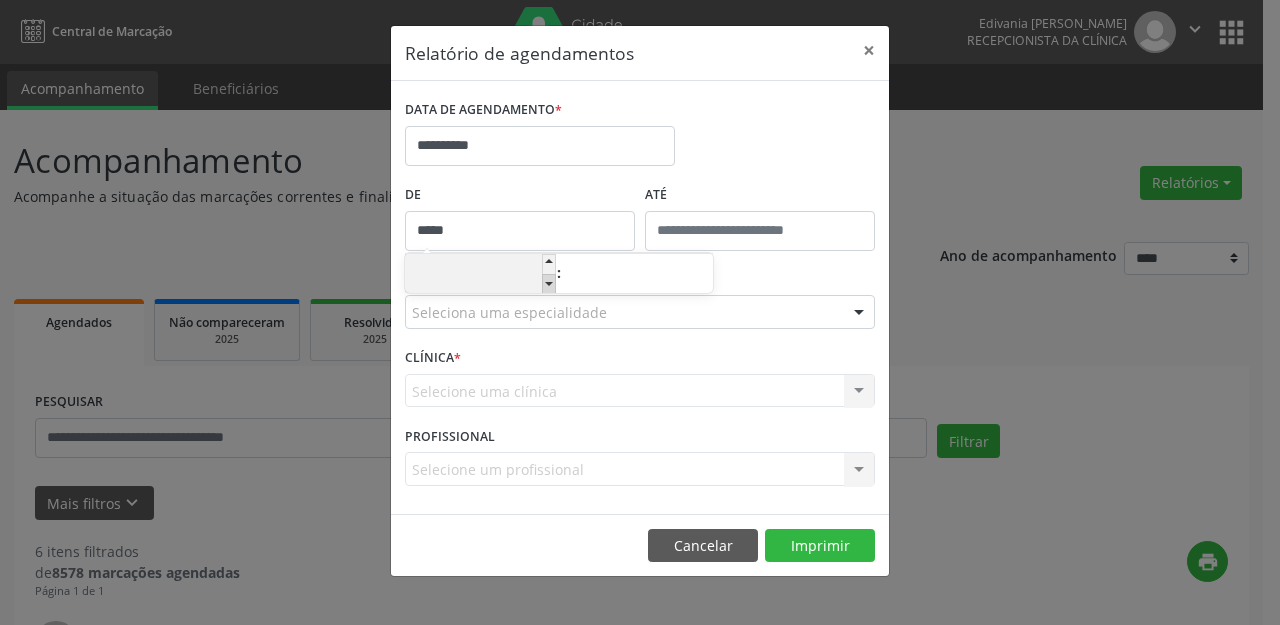 click at bounding box center [549, 284] 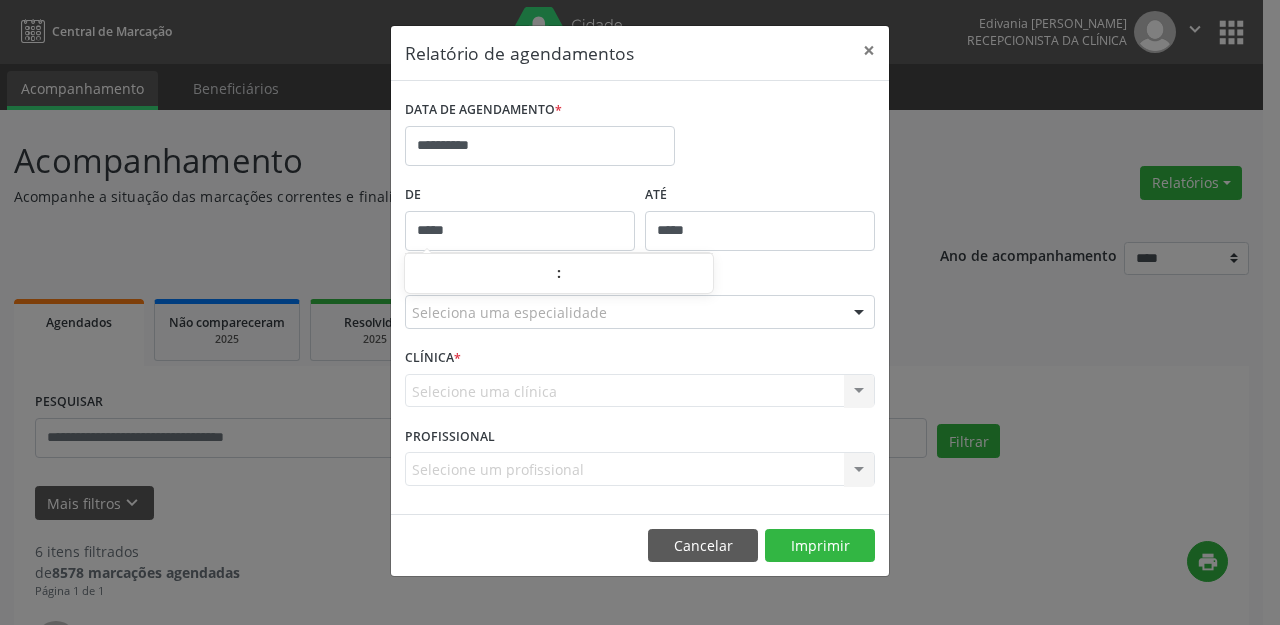 click on "*****" at bounding box center [760, 231] 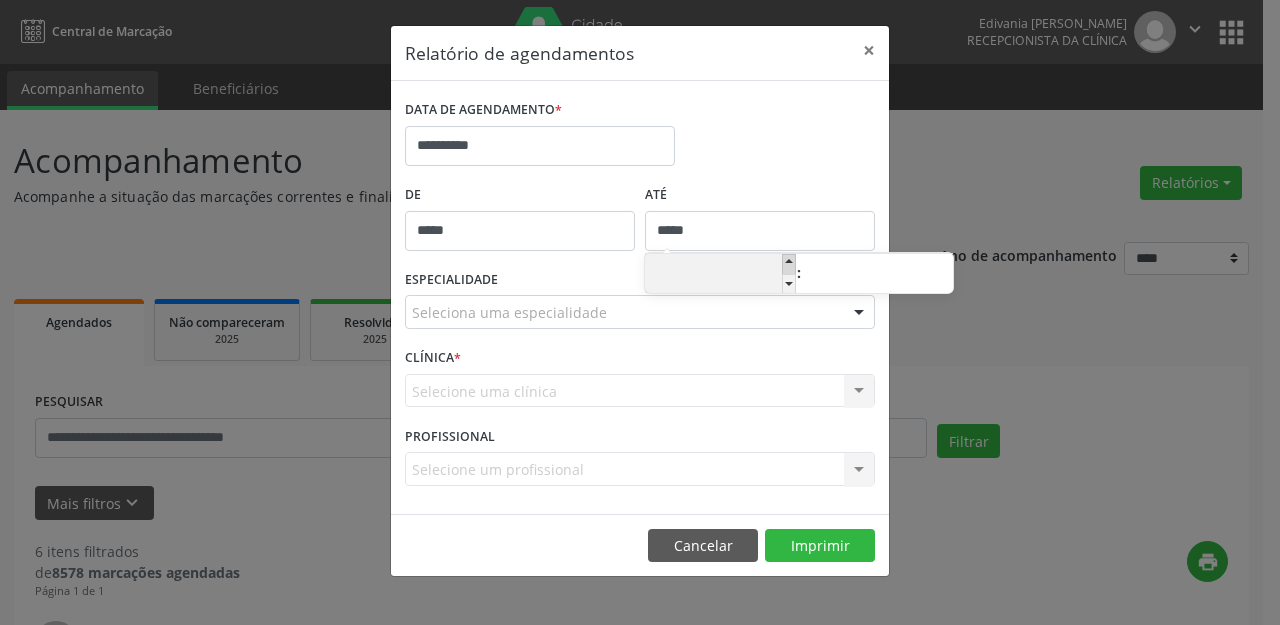 click at bounding box center (789, 264) 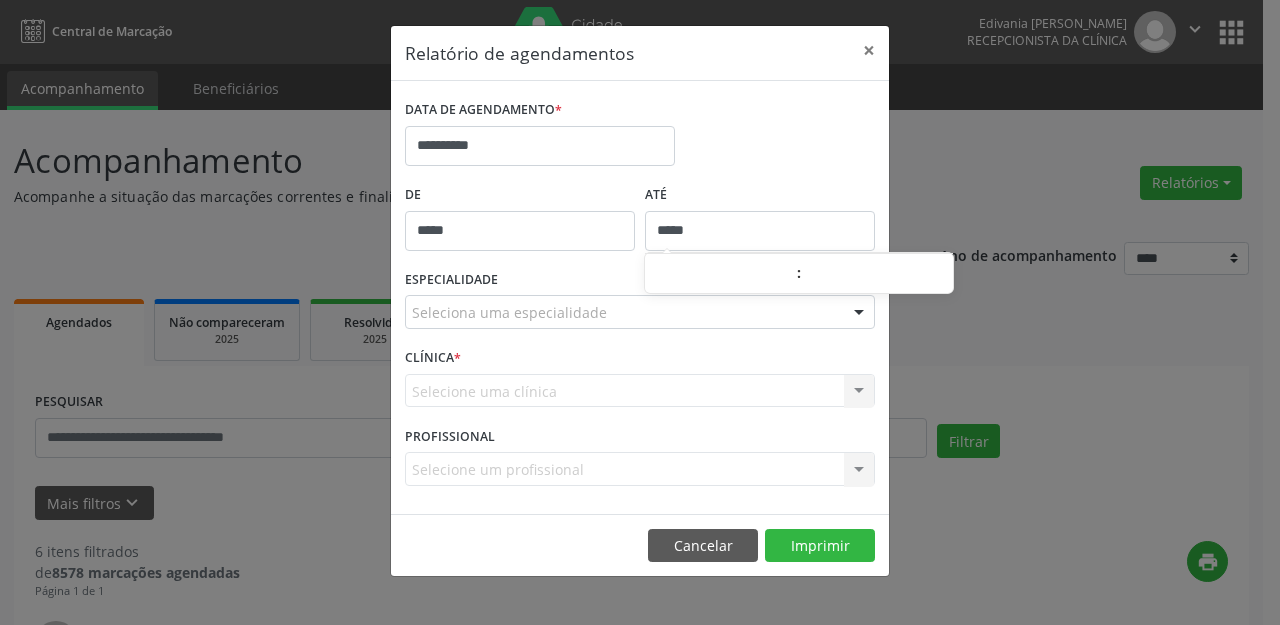 click on "Seleciona uma especialidade" at bounding box center (640, 312) 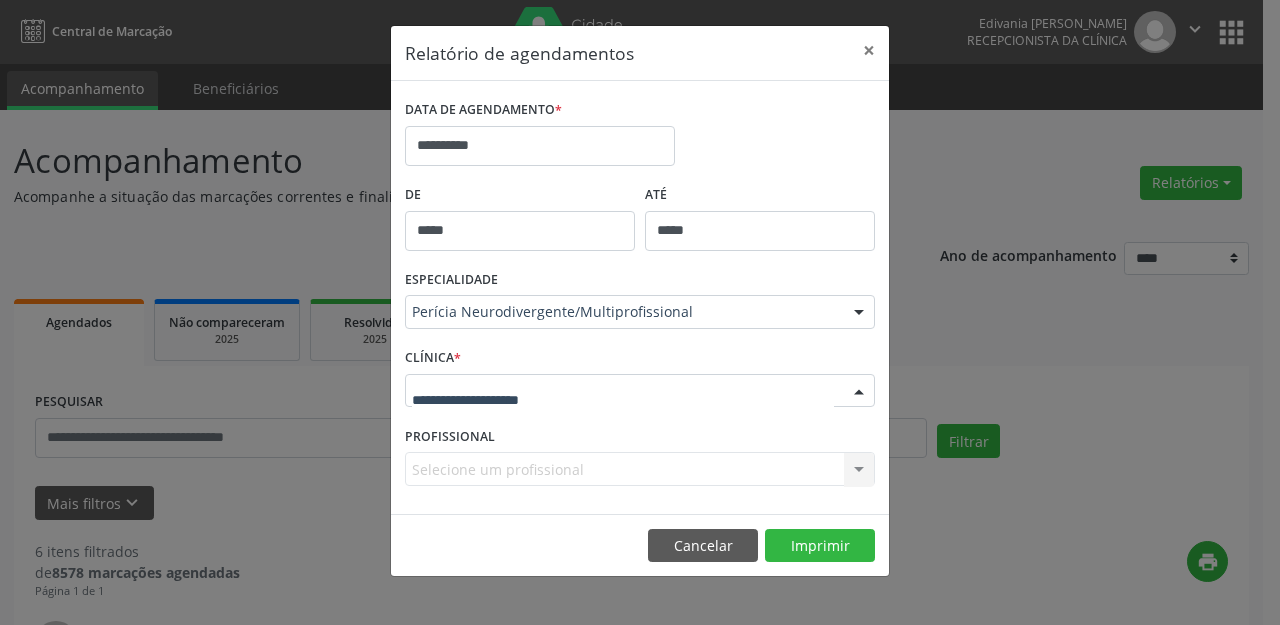 click at bounding box center [640, 391] 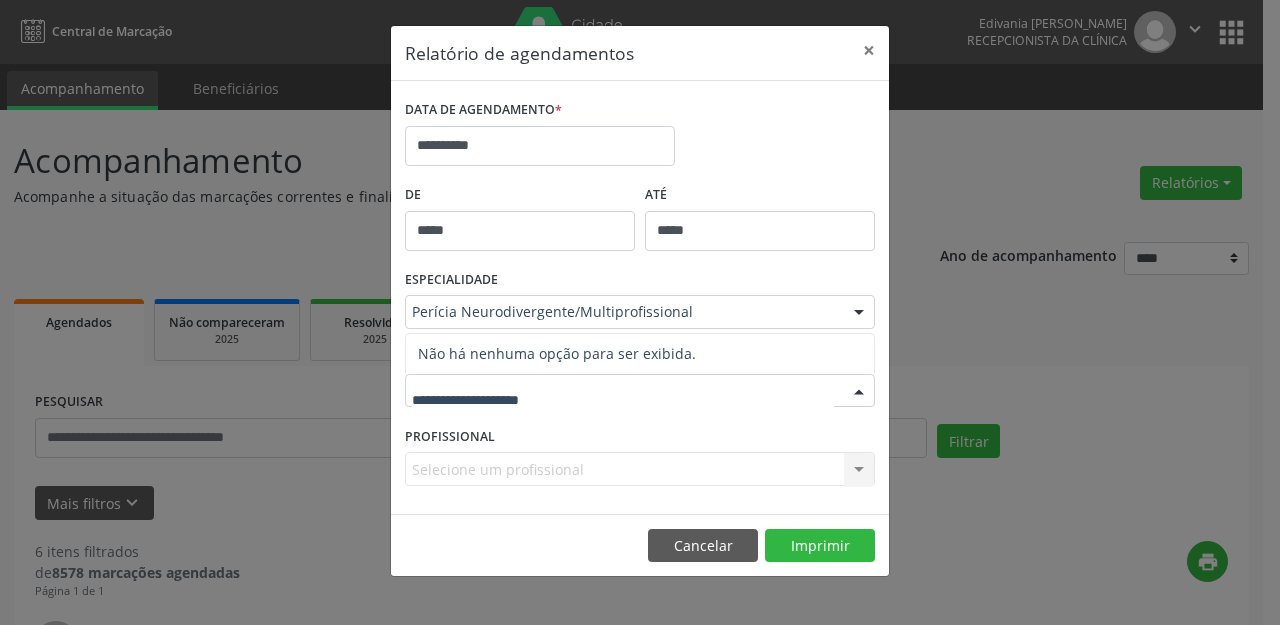 click at bounding box center [623, 401] 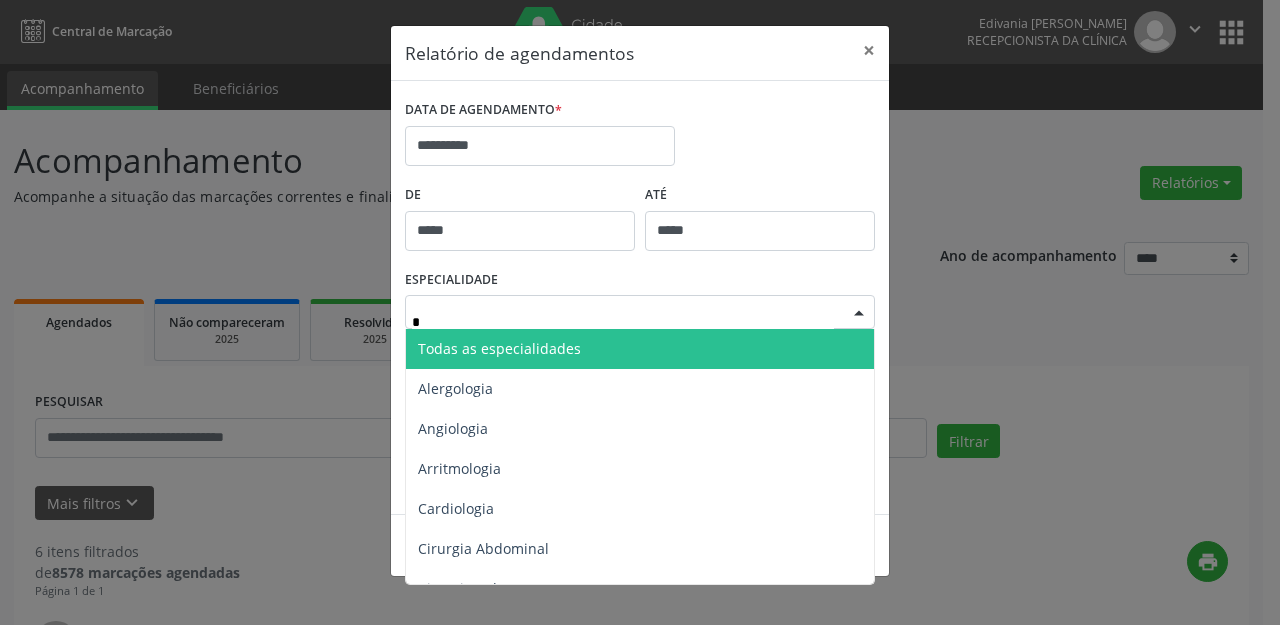 type on "**" 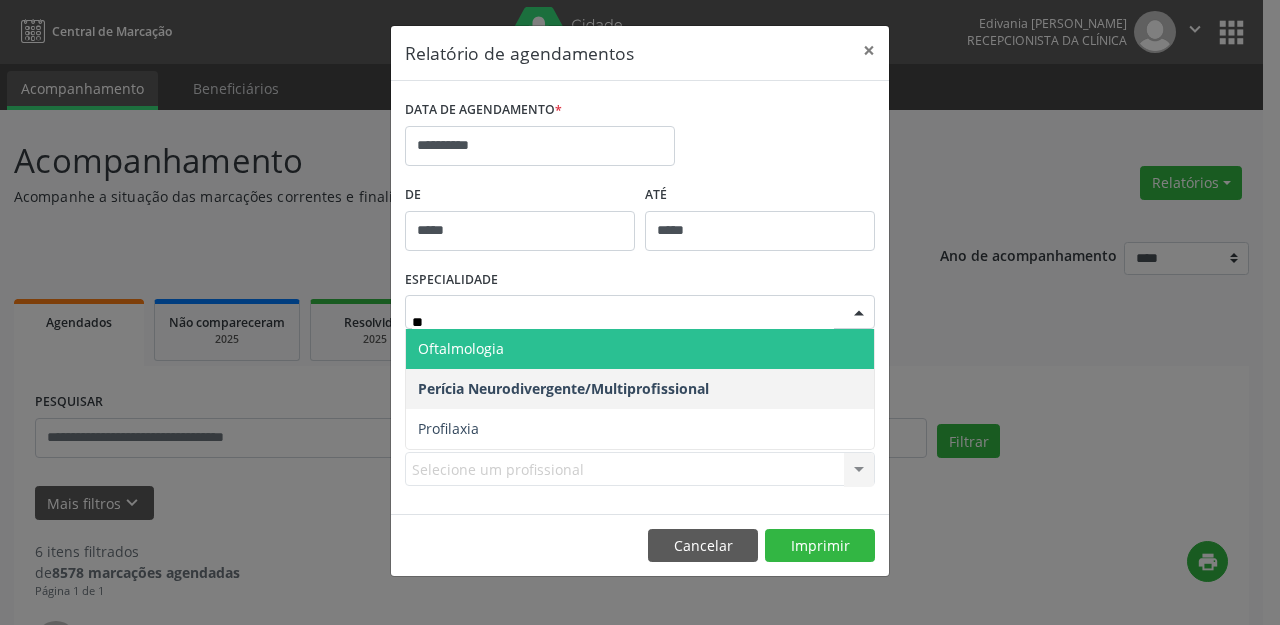 click on "Oftalmologia" at bounding box center (640, 349) 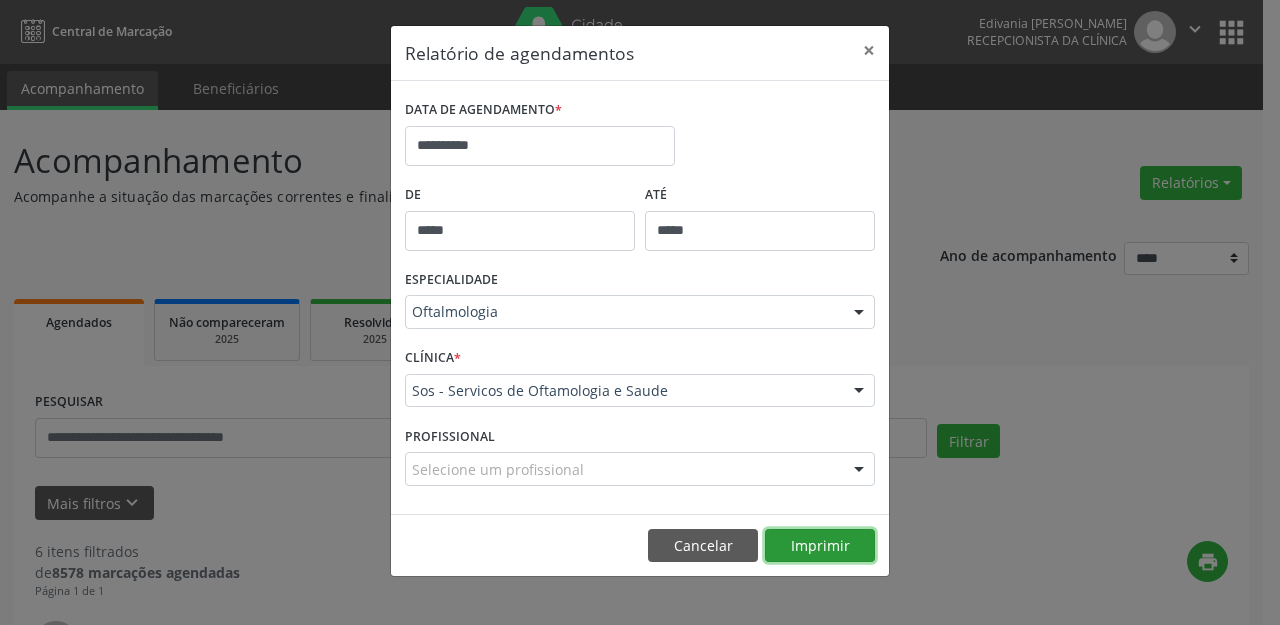 click on "Imprimir" at bounding box center [820, 546] 